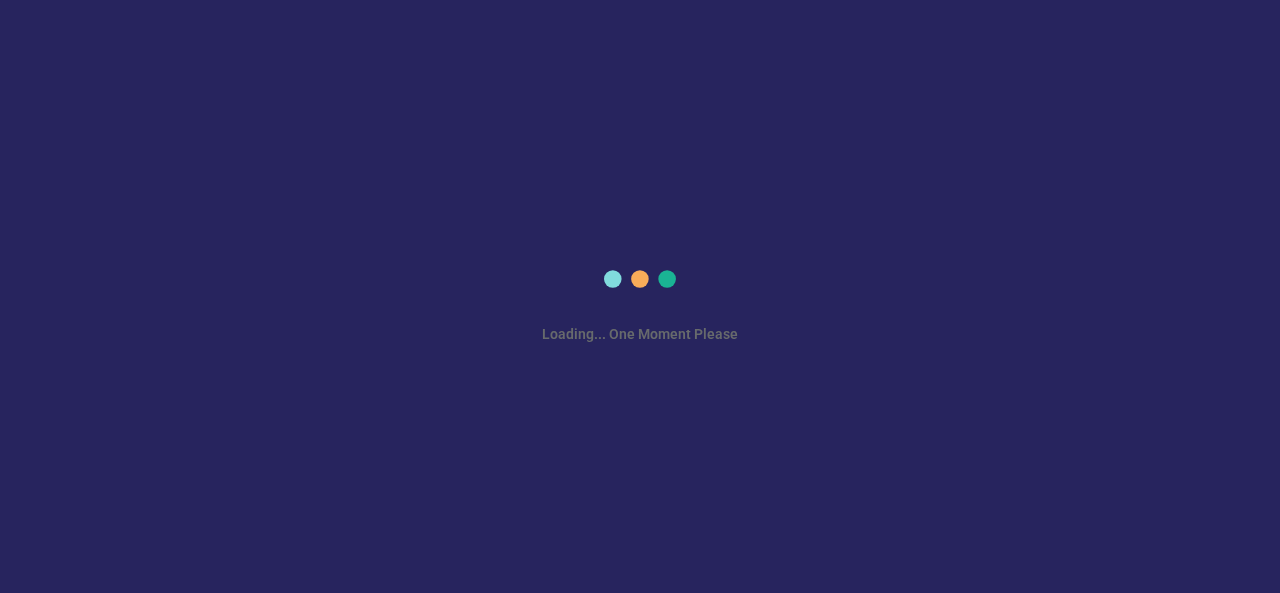 scroll, scrollTop: 0, scrollLeft: 0, axis: both 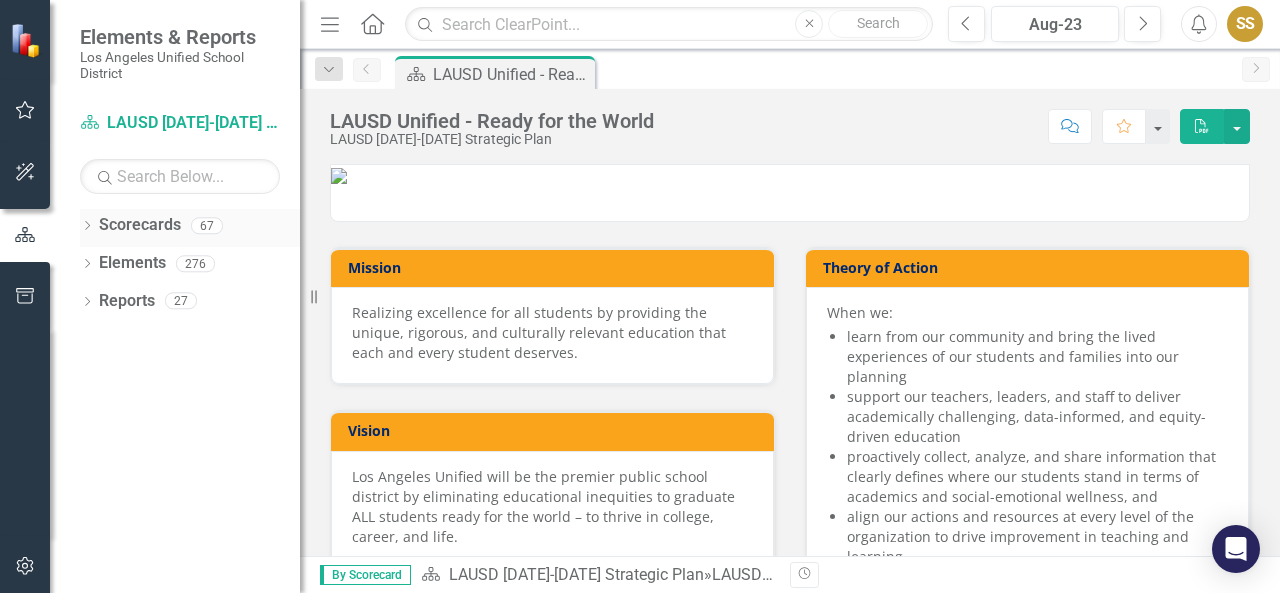 click on "Dropdown" 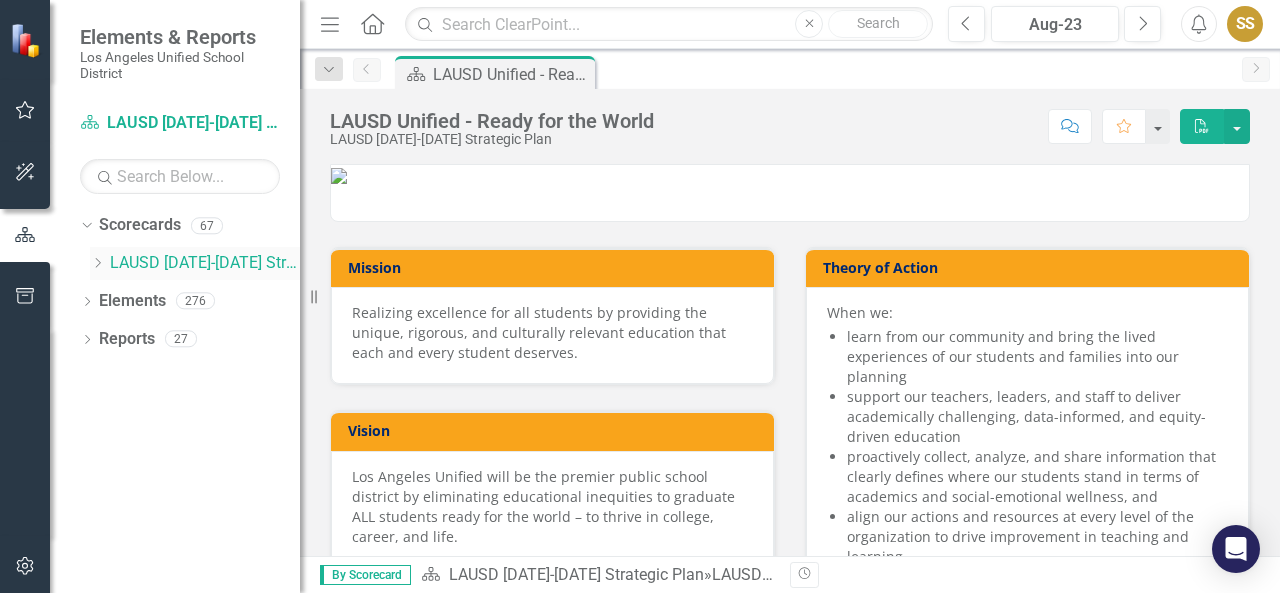 click on "LAUSD [DATE]-[DATE] Strategic Plan" at bounding box center (205, 263) 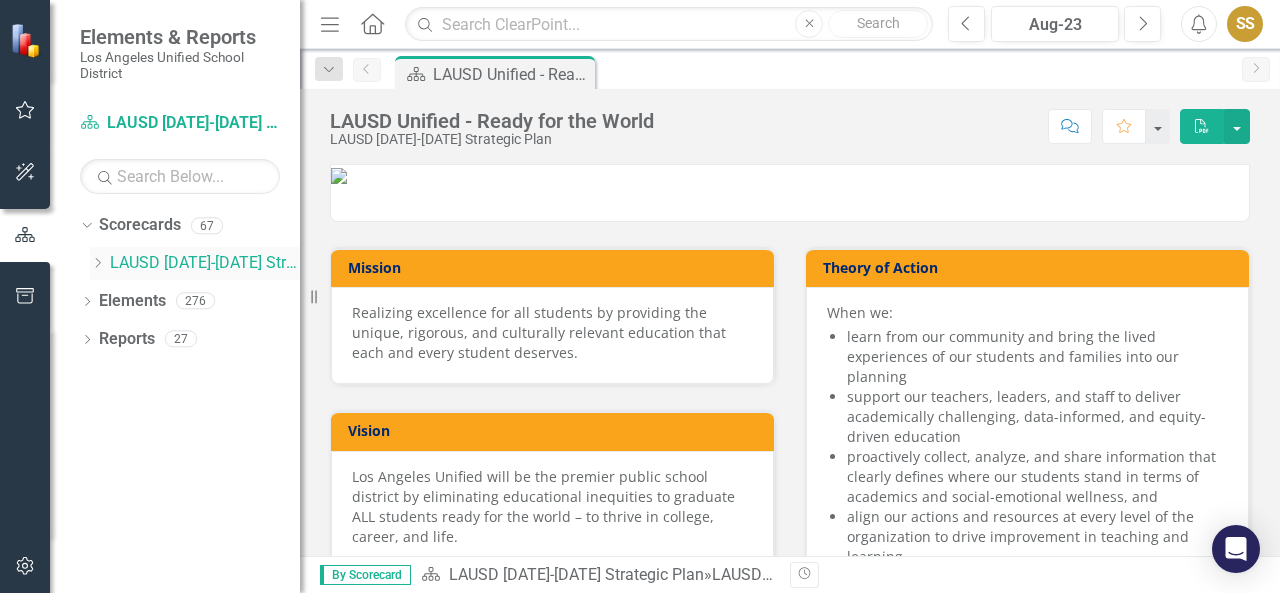 click 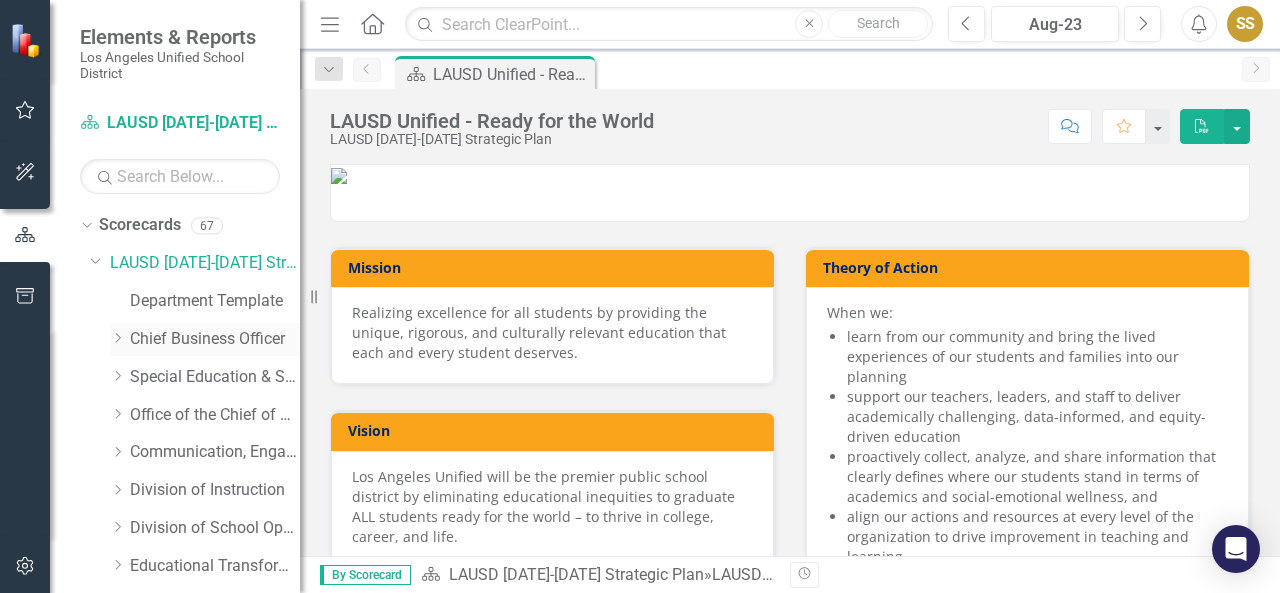 click on "Dropdown" 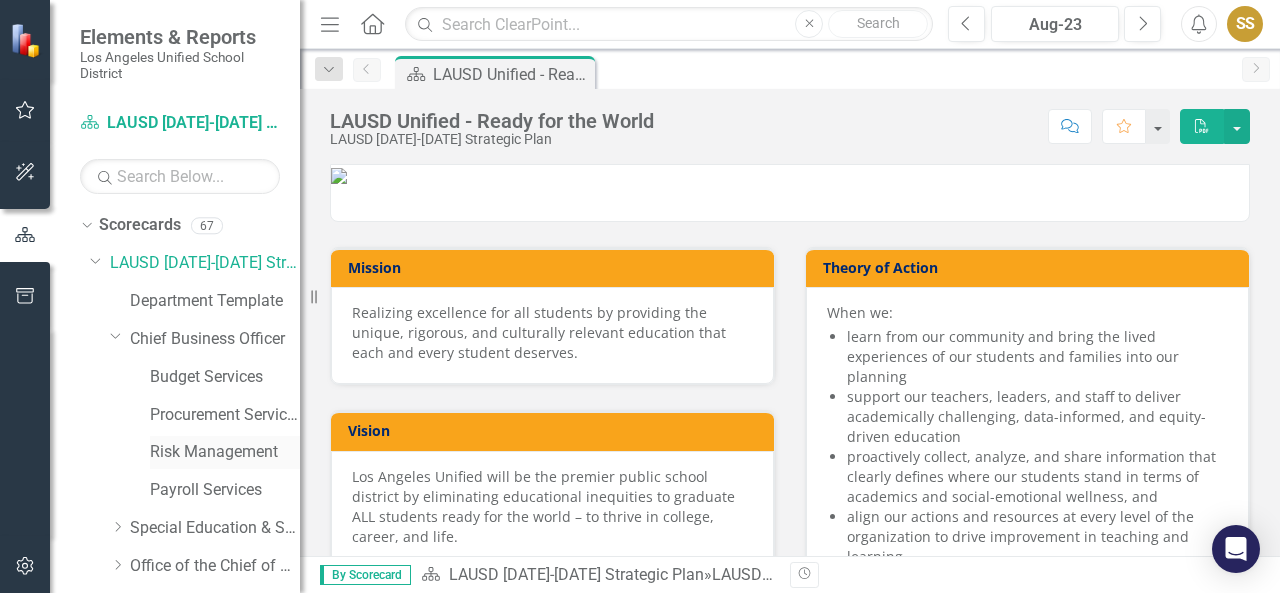 click on "Risk Management" at bounding box center [225, 452] 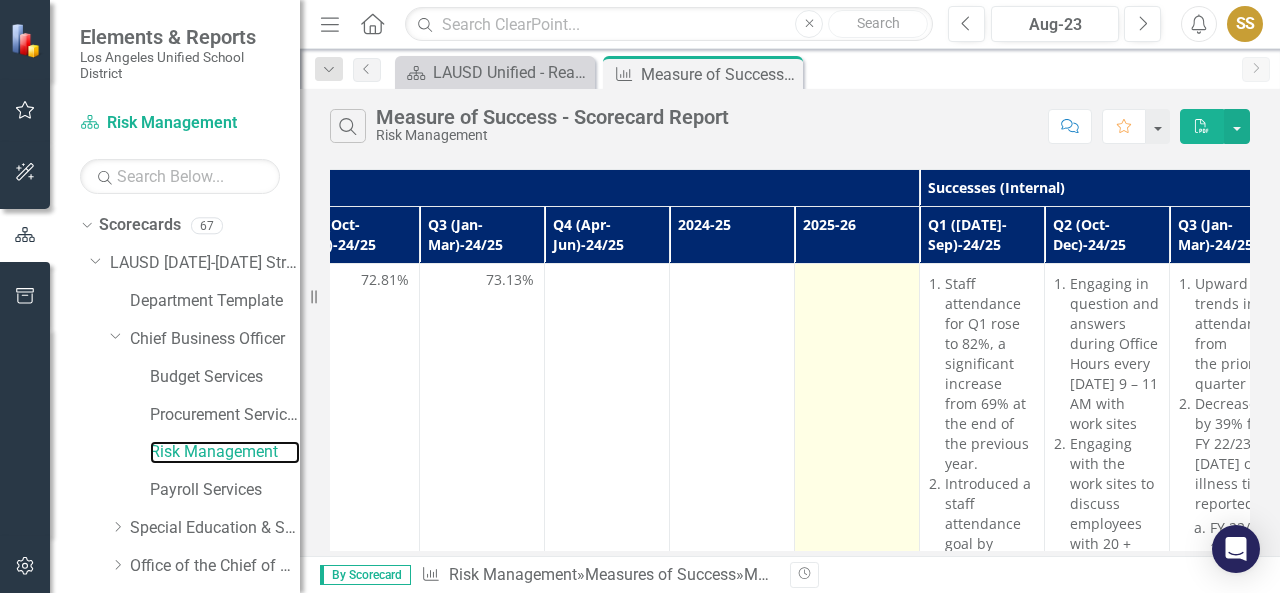 scroll, scrollTop: 0, scrollLeft: 913, axis: horizontal 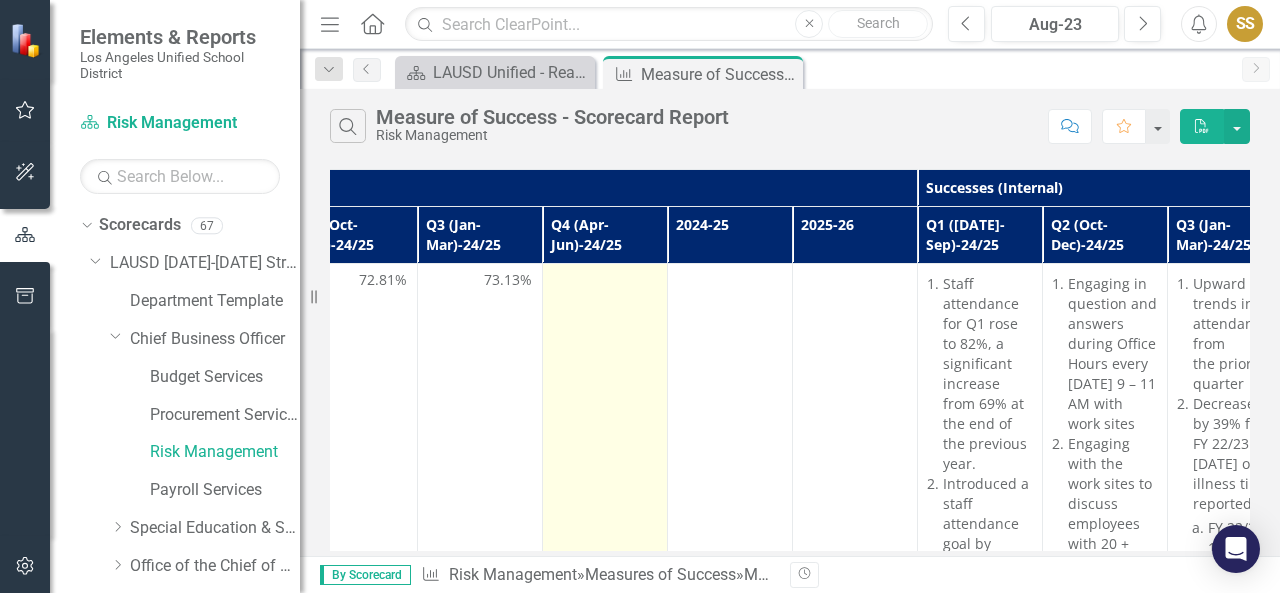 click at bounding box center [605, 282] 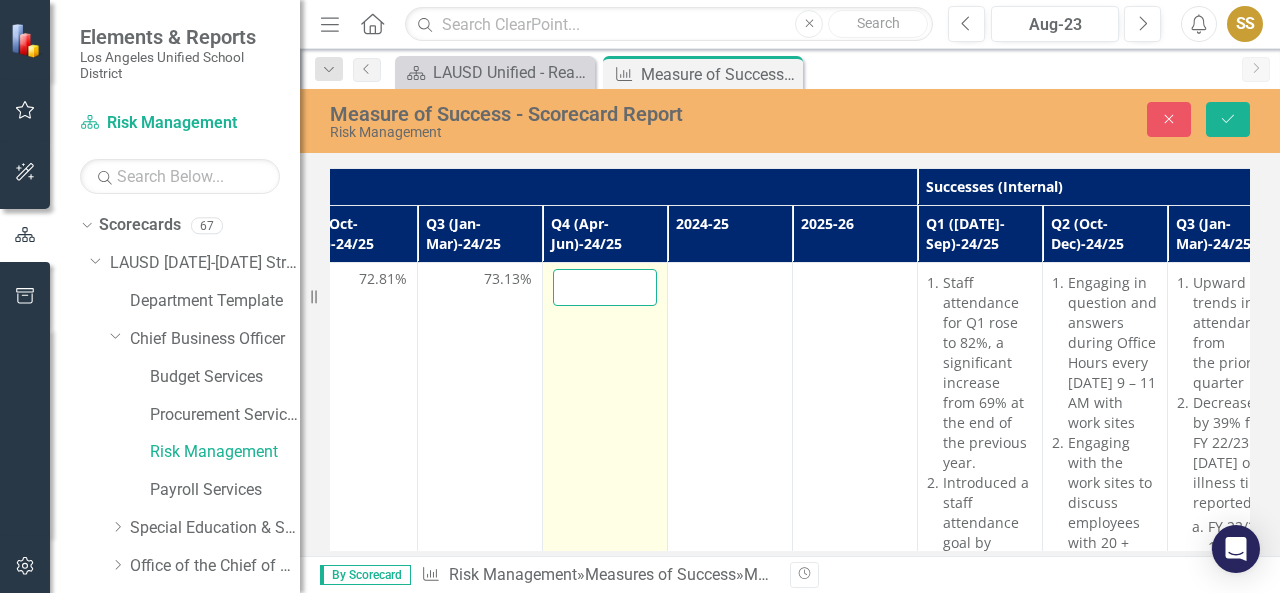 click at bounding box center [605, 287] 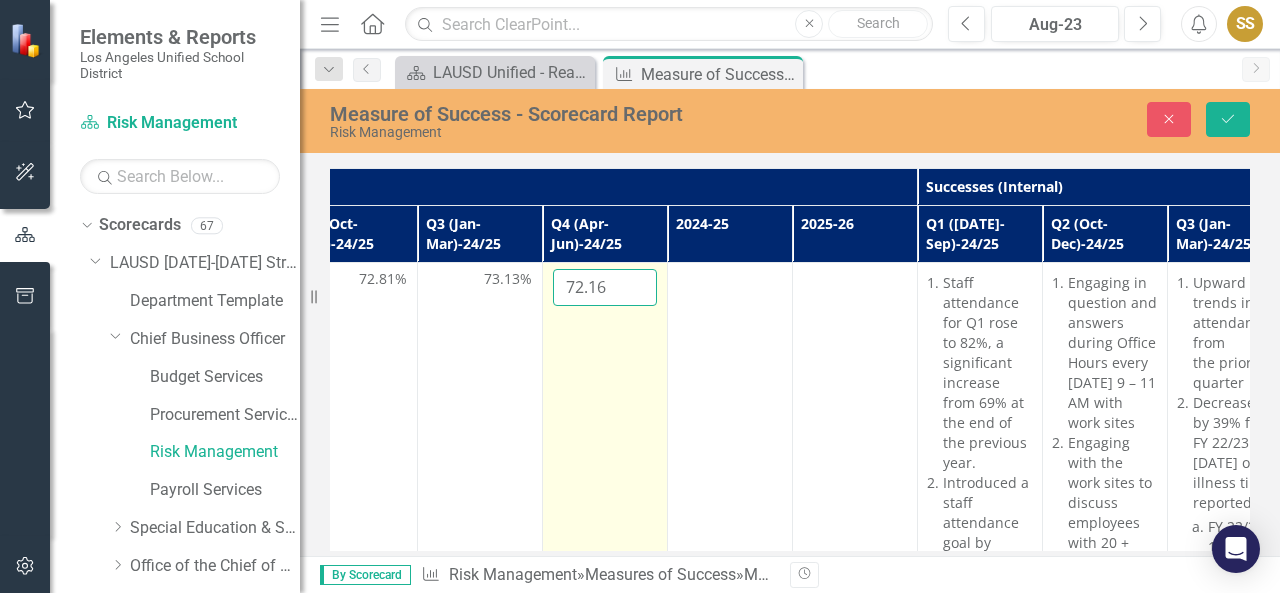 type on "72.16" 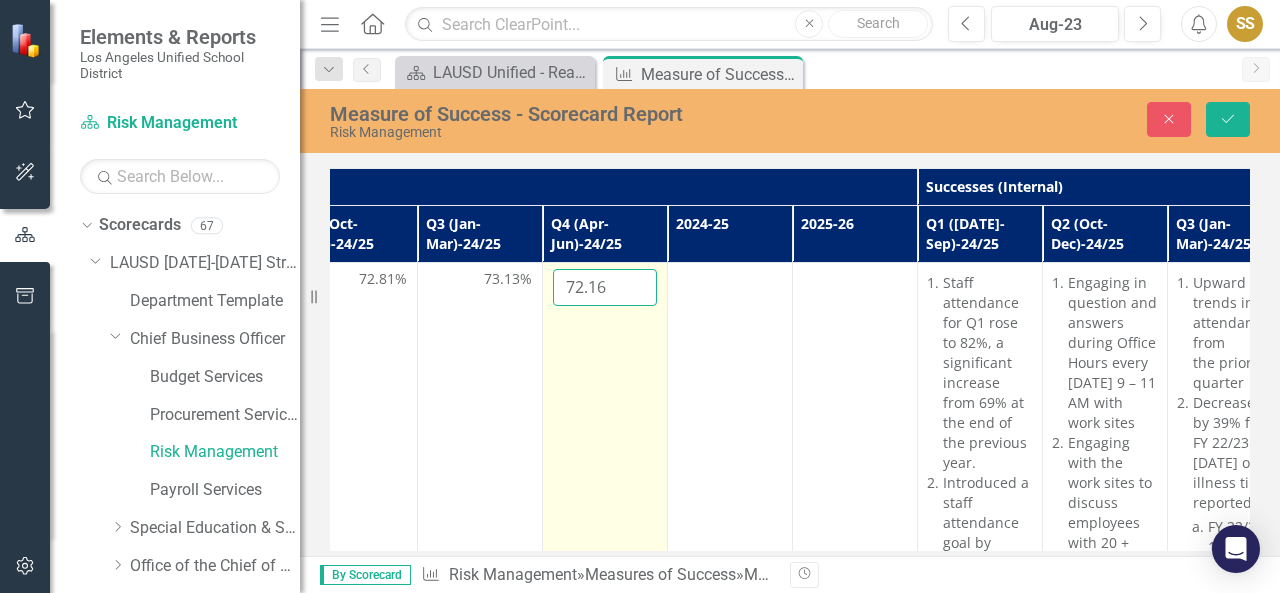 click on "Save" at bounding box center (1228, 119) 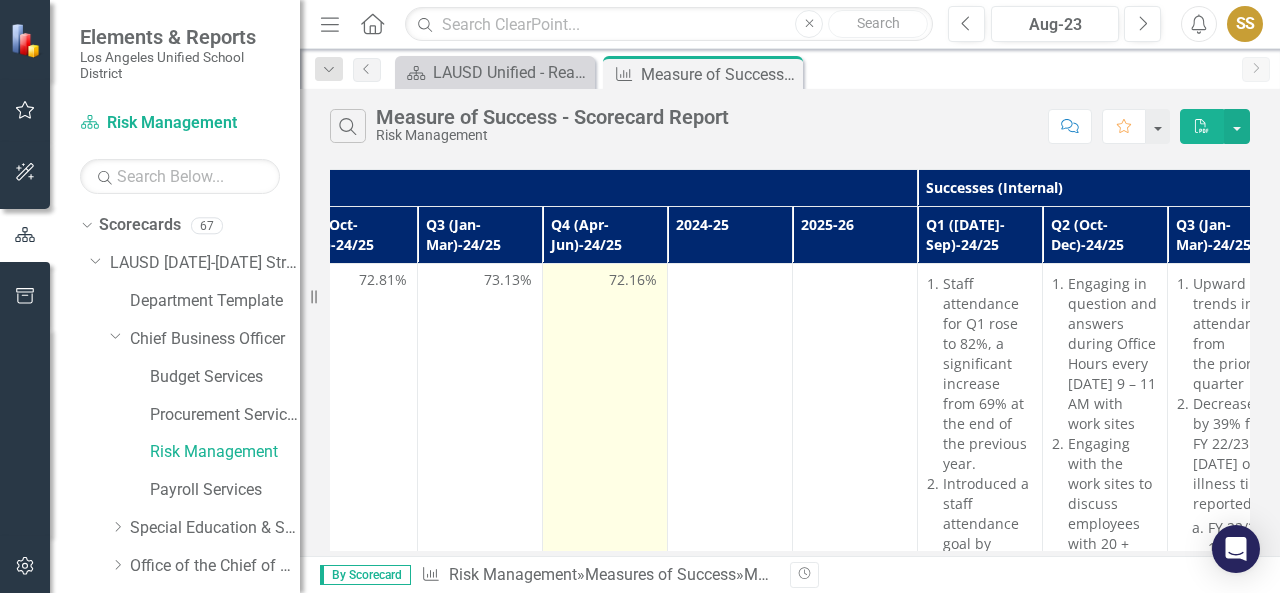 click on "72.16%" at bounding box center [633, 280] 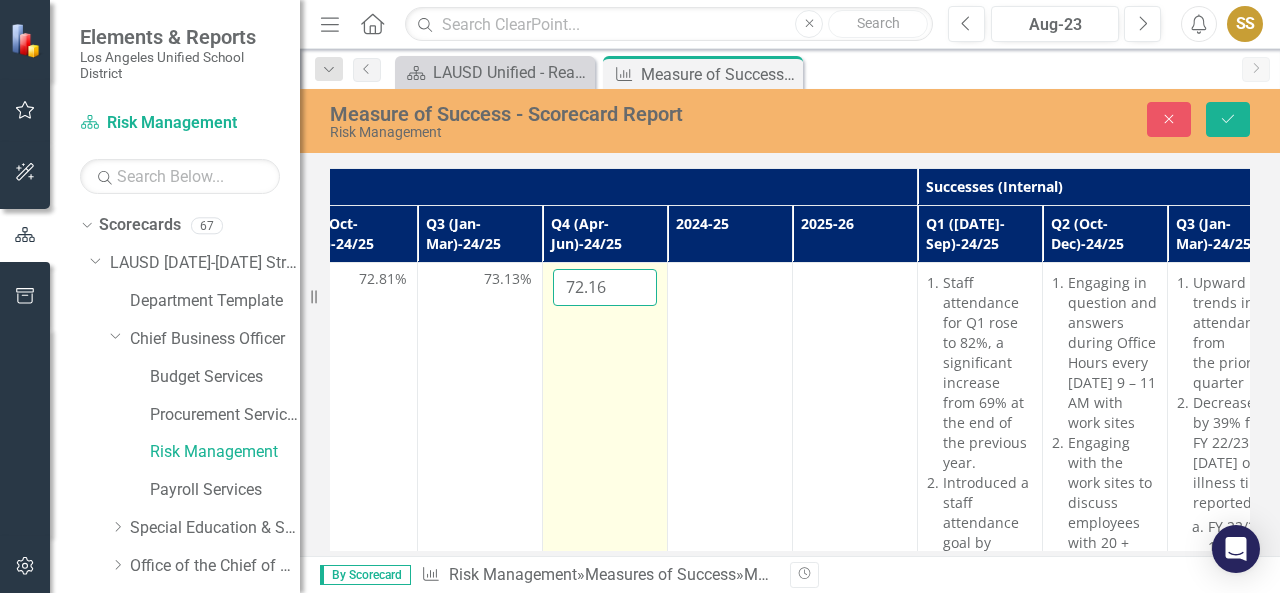 drag, startPoint x: 650, startPoint y: 274, endPoint x: 622, endPoint y: 277, distance: 28.160255 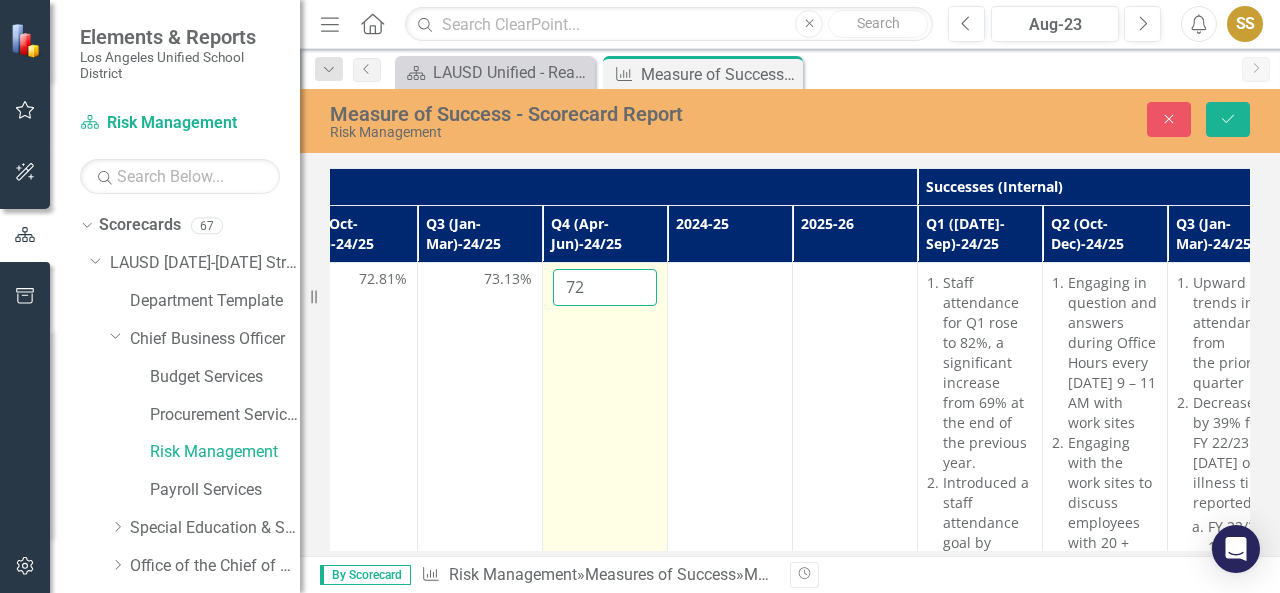 type on "7" 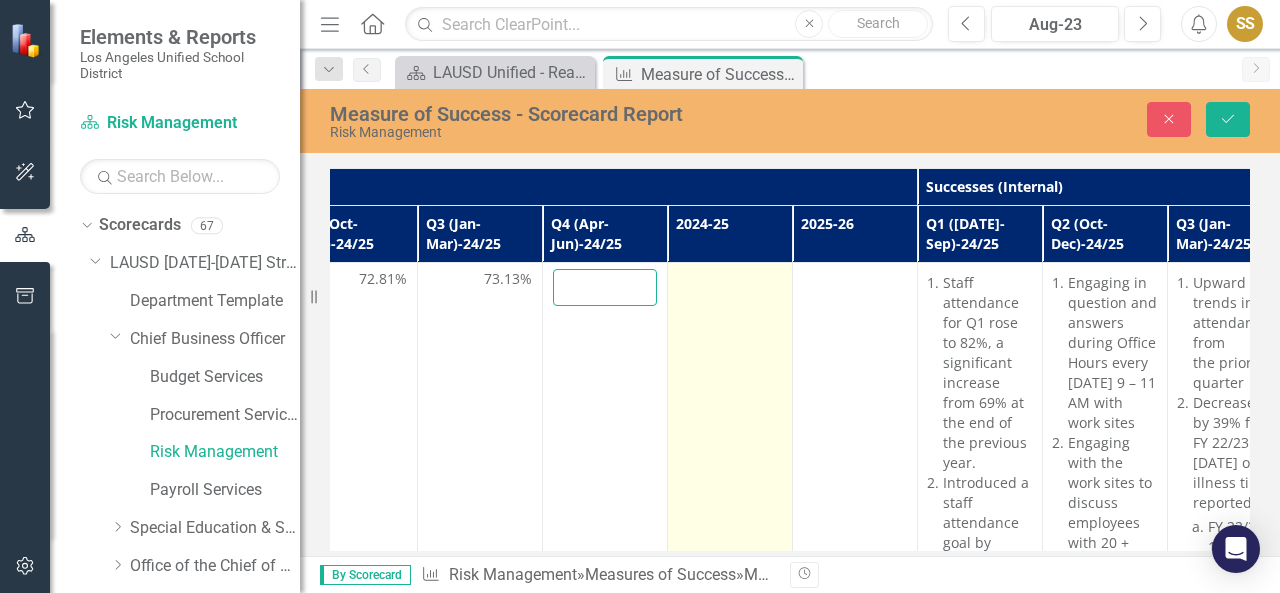 type 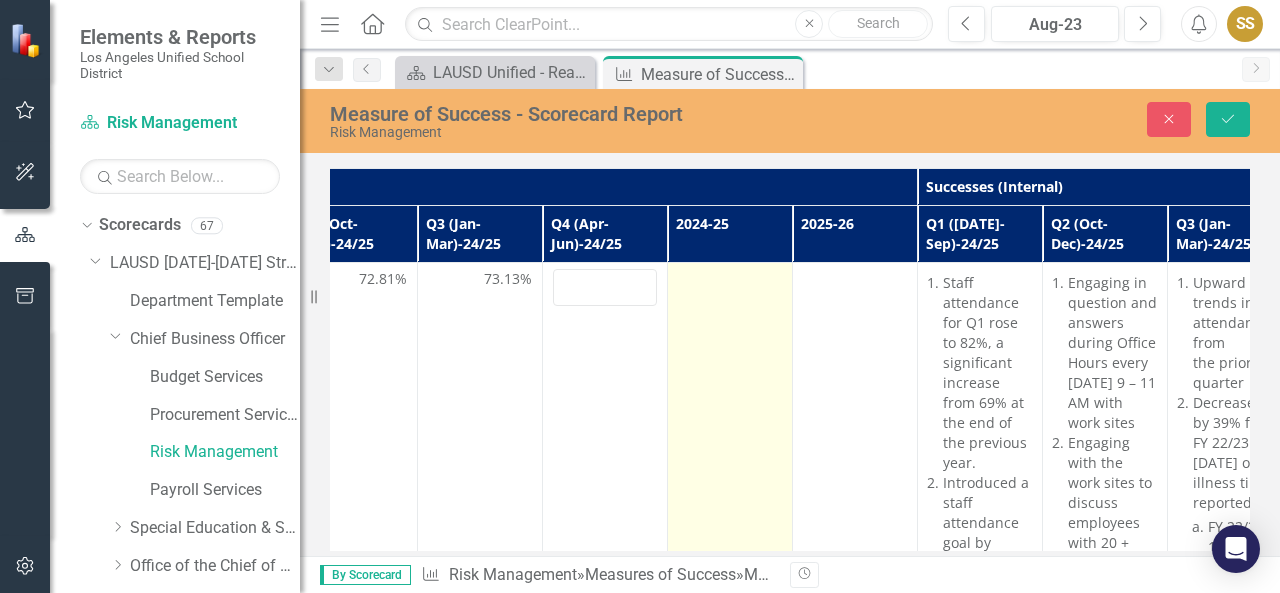 click at bounding box center [730, 783] 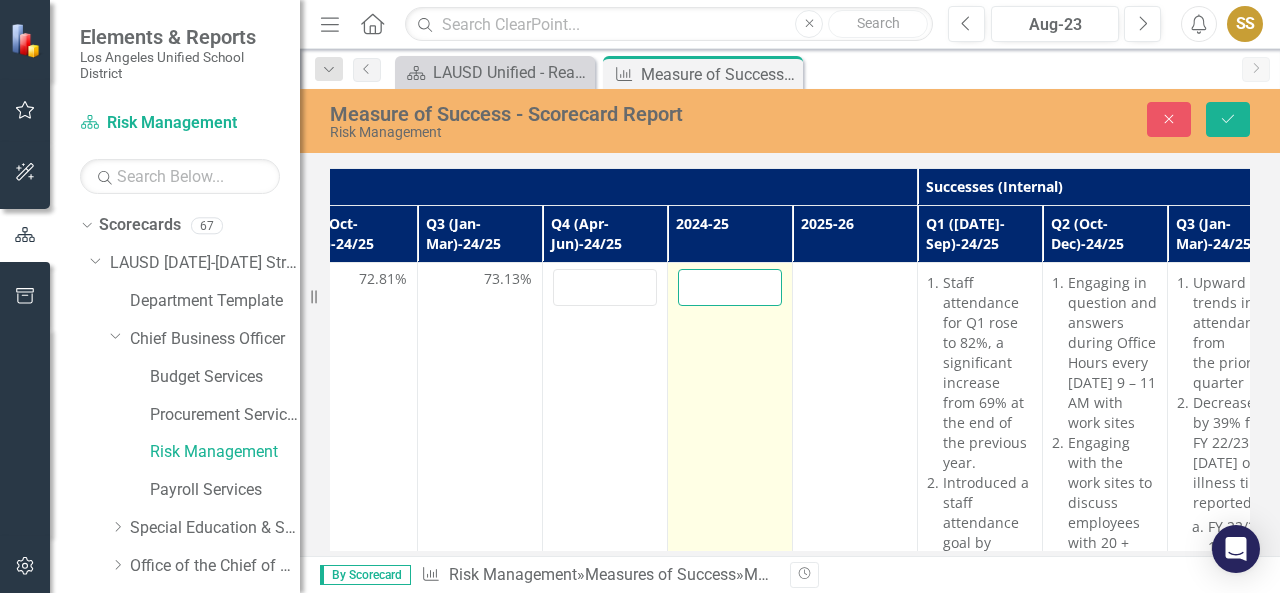 click at bounding box center [730, 287] 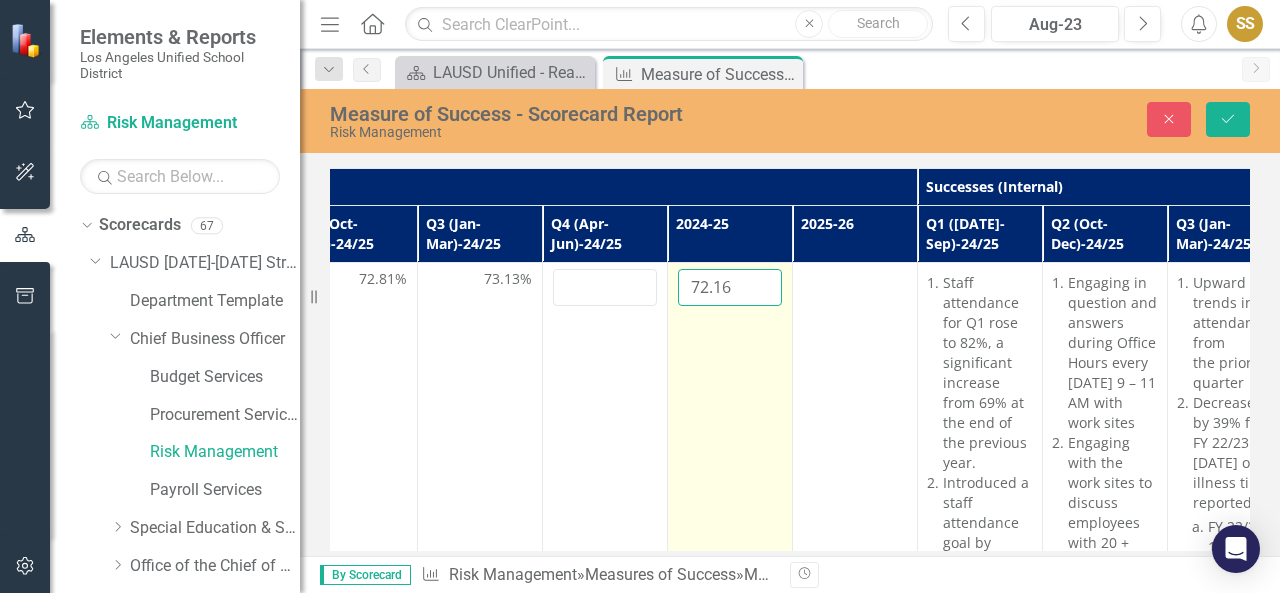 type on "72.16" 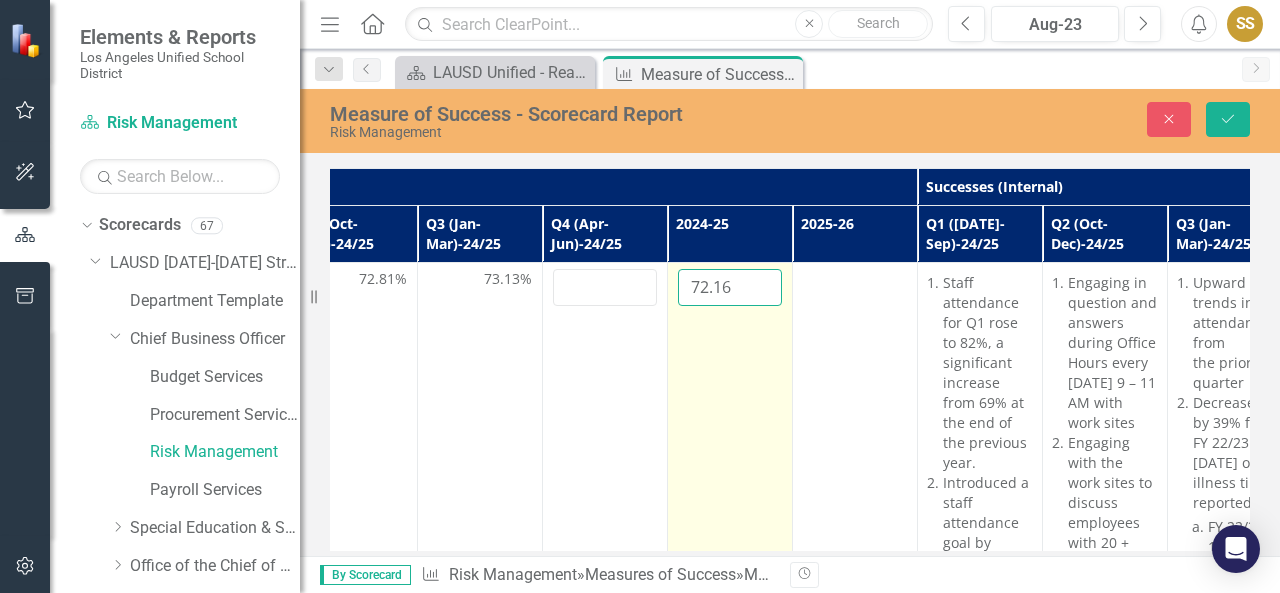 click on "Save" at bounding box center (1228, 119) 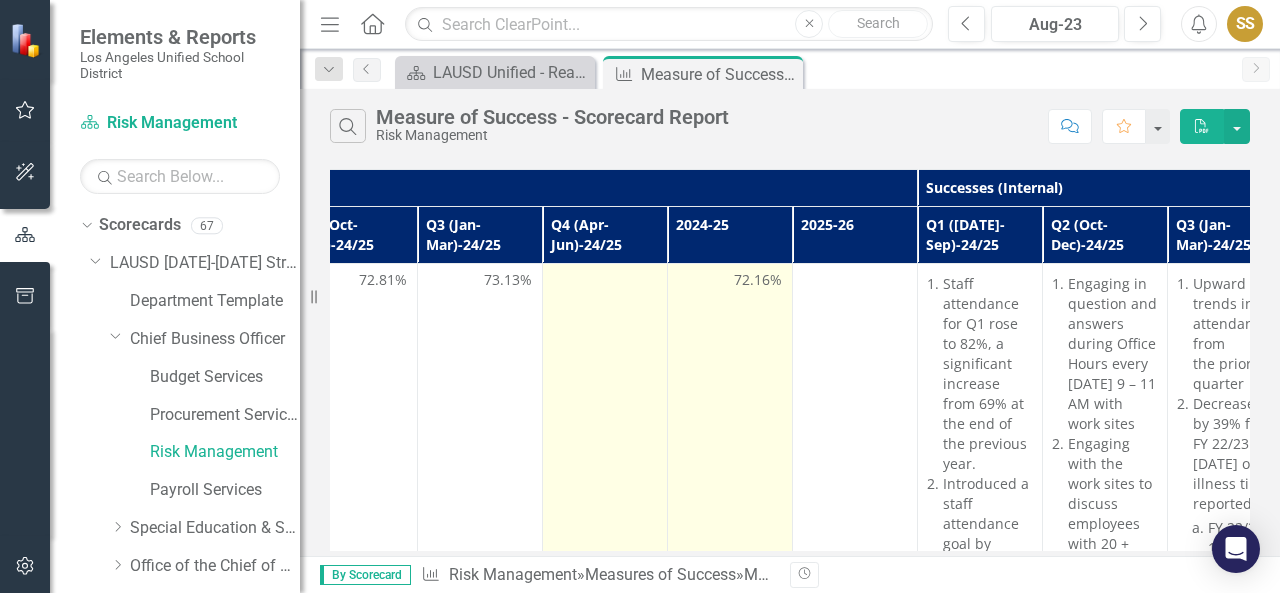 click at bounding box center [605, 282] 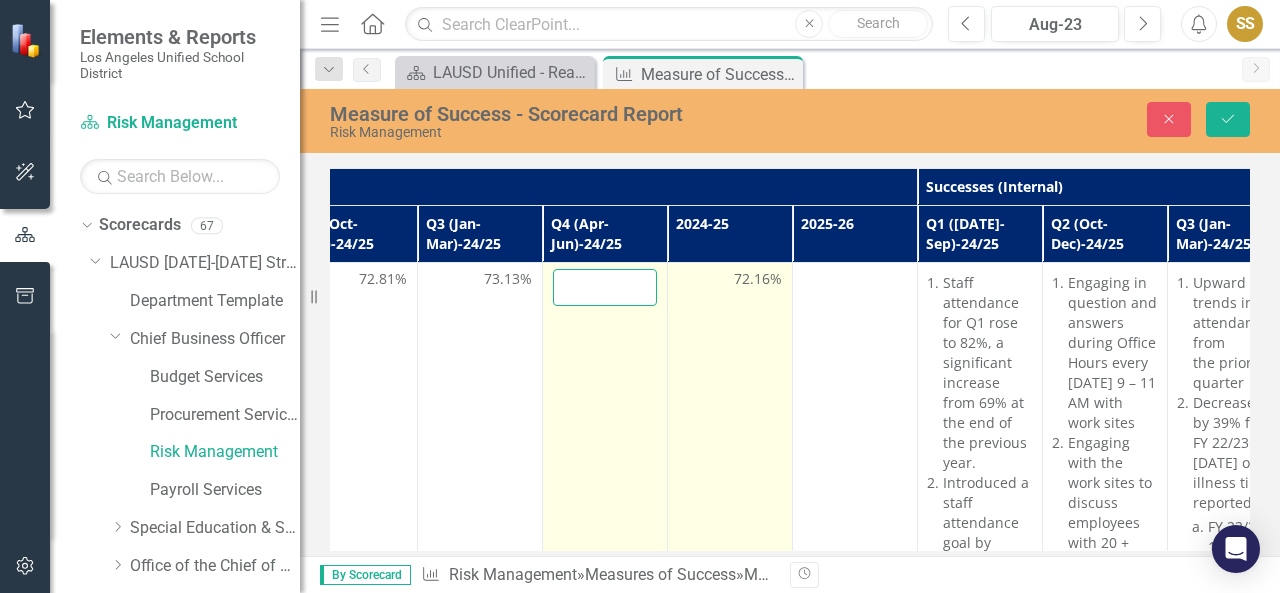 click at bounding box center (605, 287) 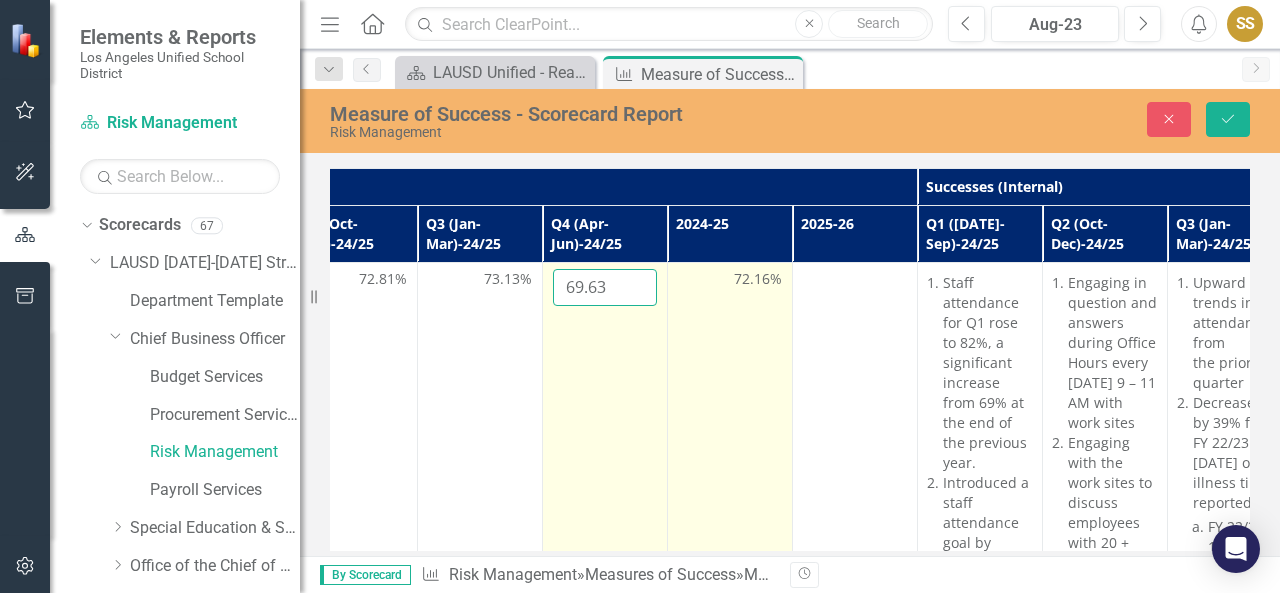 type on "69.63" 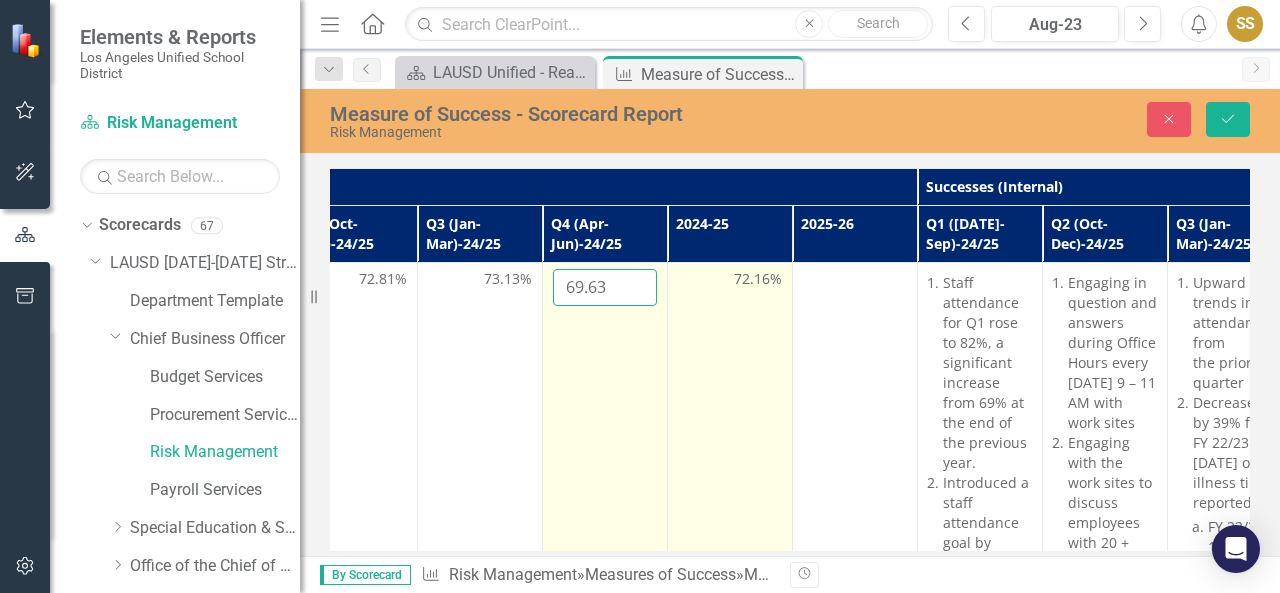 click on "Save" at bounding box center [1228, 119] 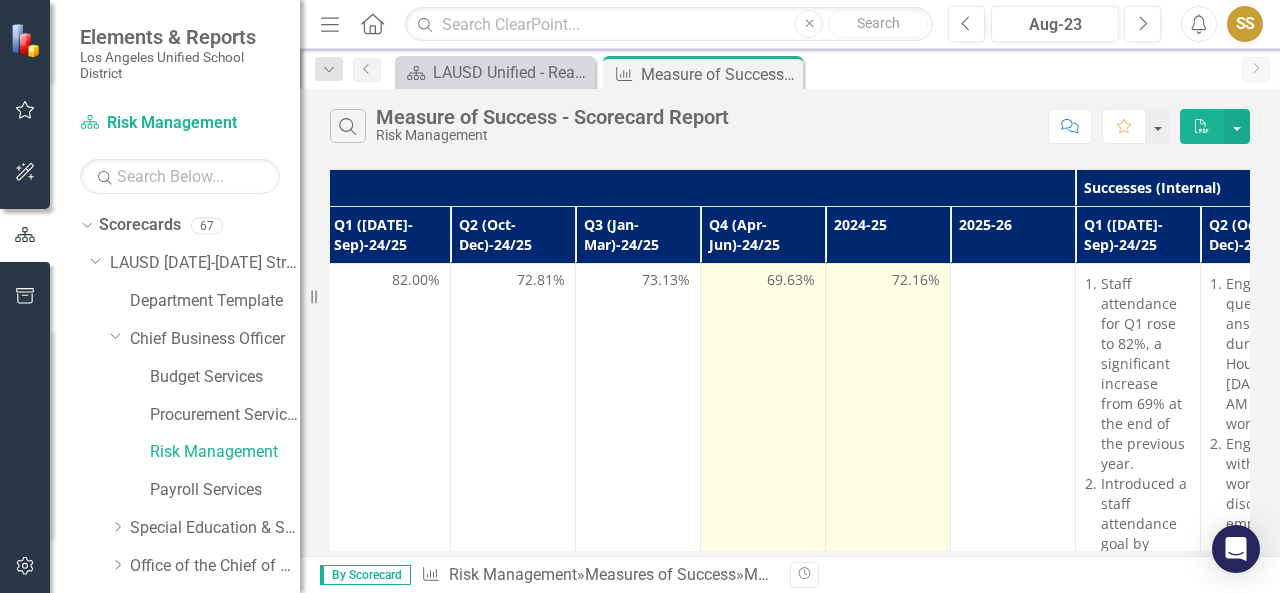 scroll, scrollTop: 0, scrollLeft: 752, axis: horizontal 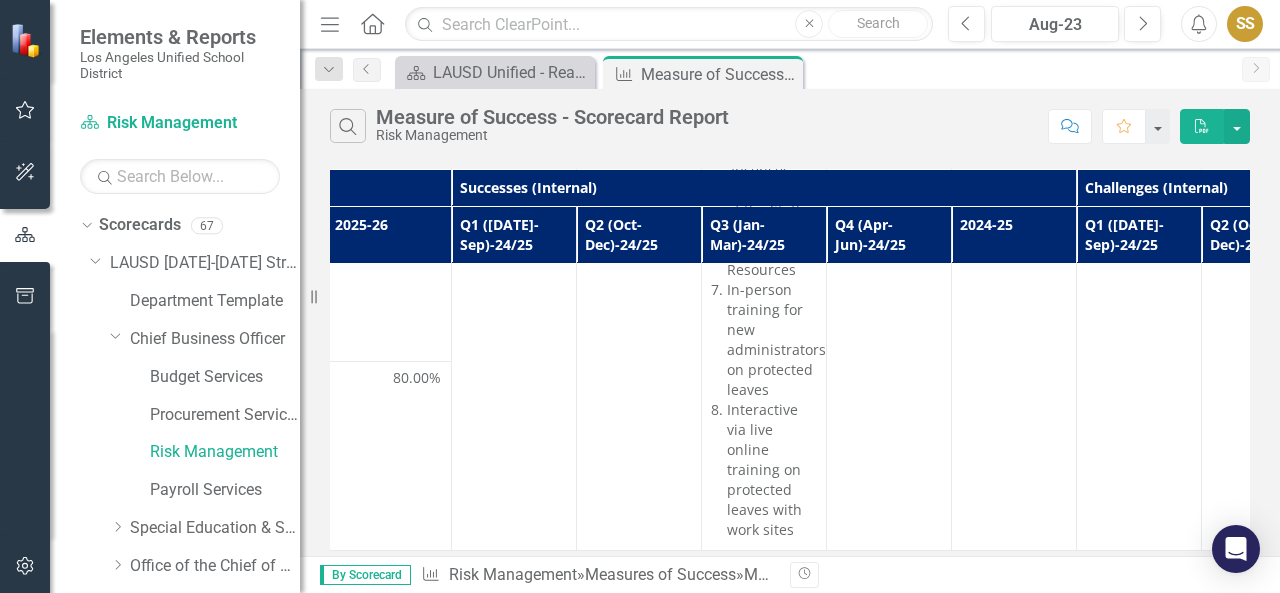click on "PDF" 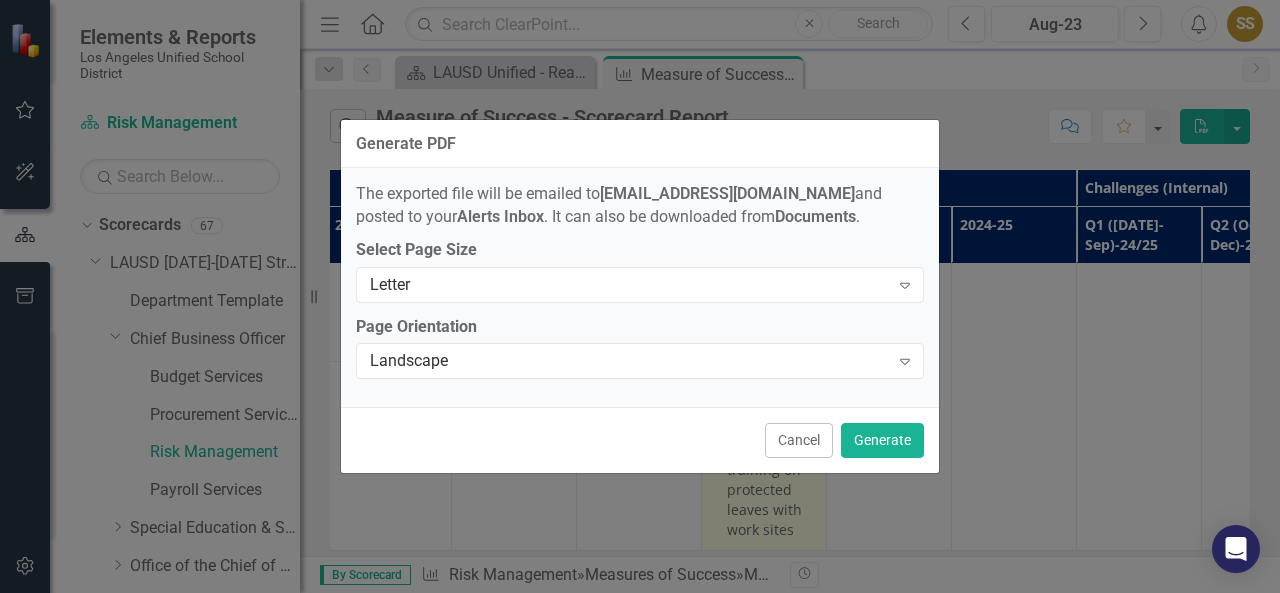 click on "Cancel" at bounding box center (799, 440) 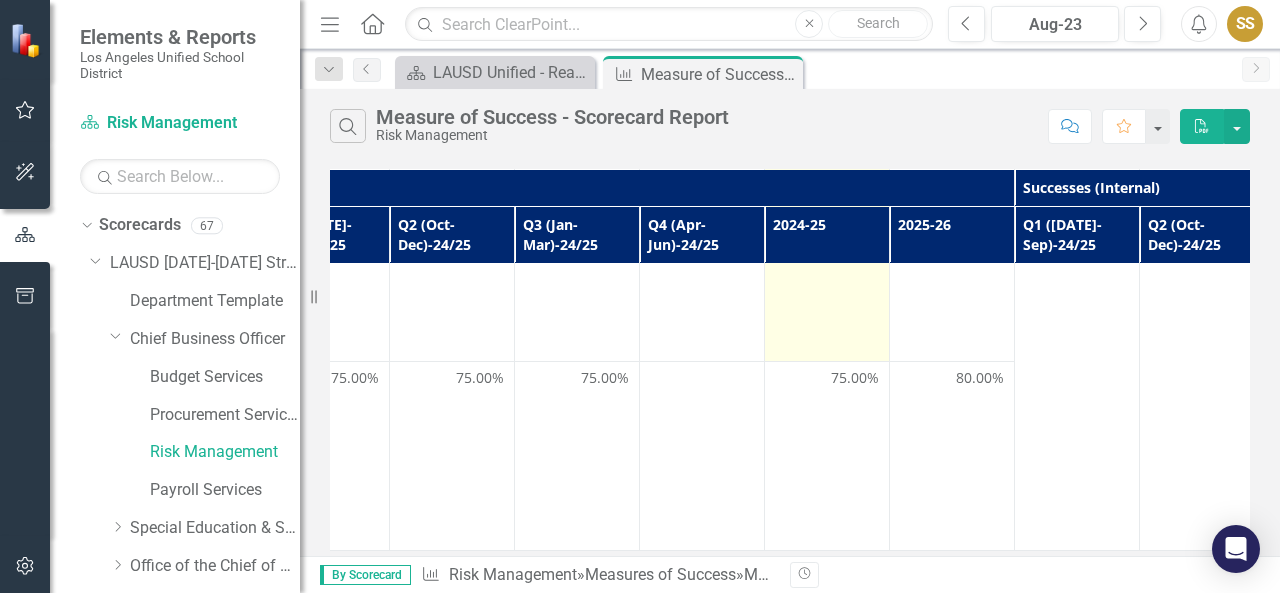 scroll, scrollTop: 953, scrollLeft: 721, axis: both 